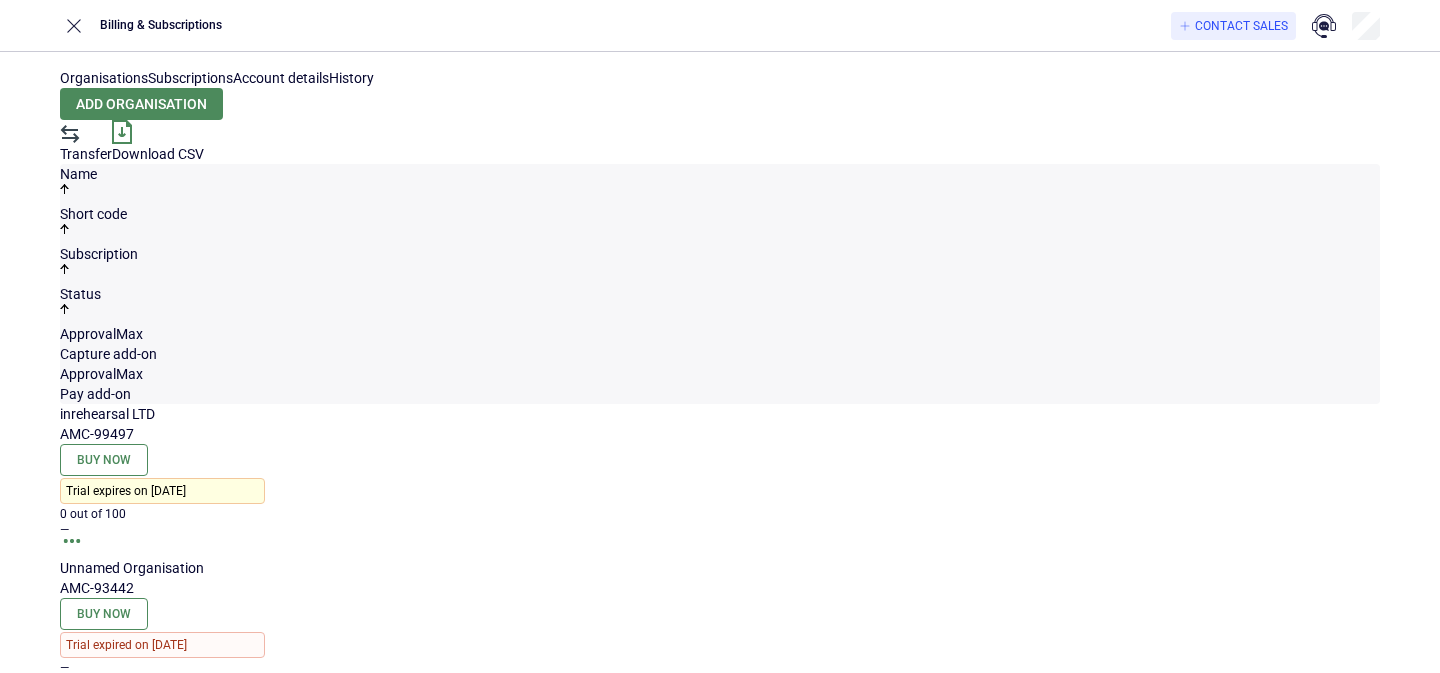 scroll, scrollTop: 0, scrollLeft: 0, axis: both 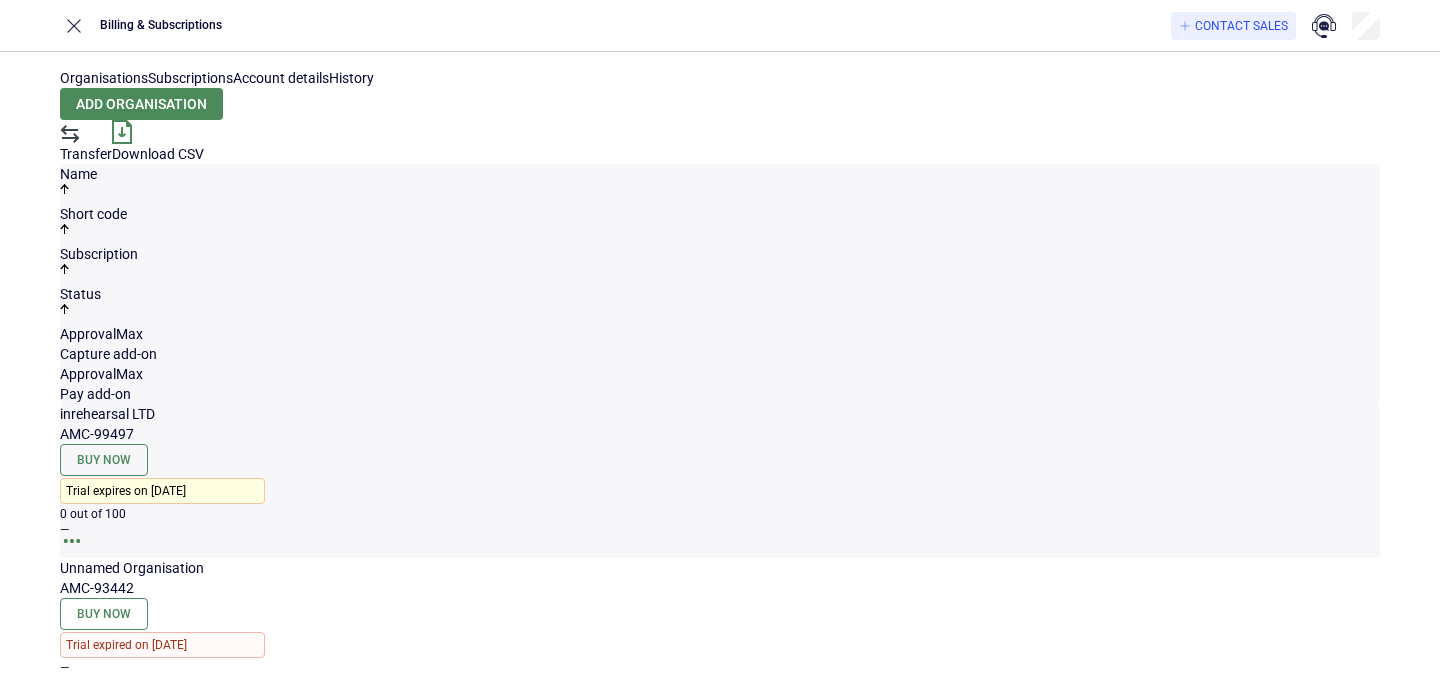 click at bounding box center [72, 541] 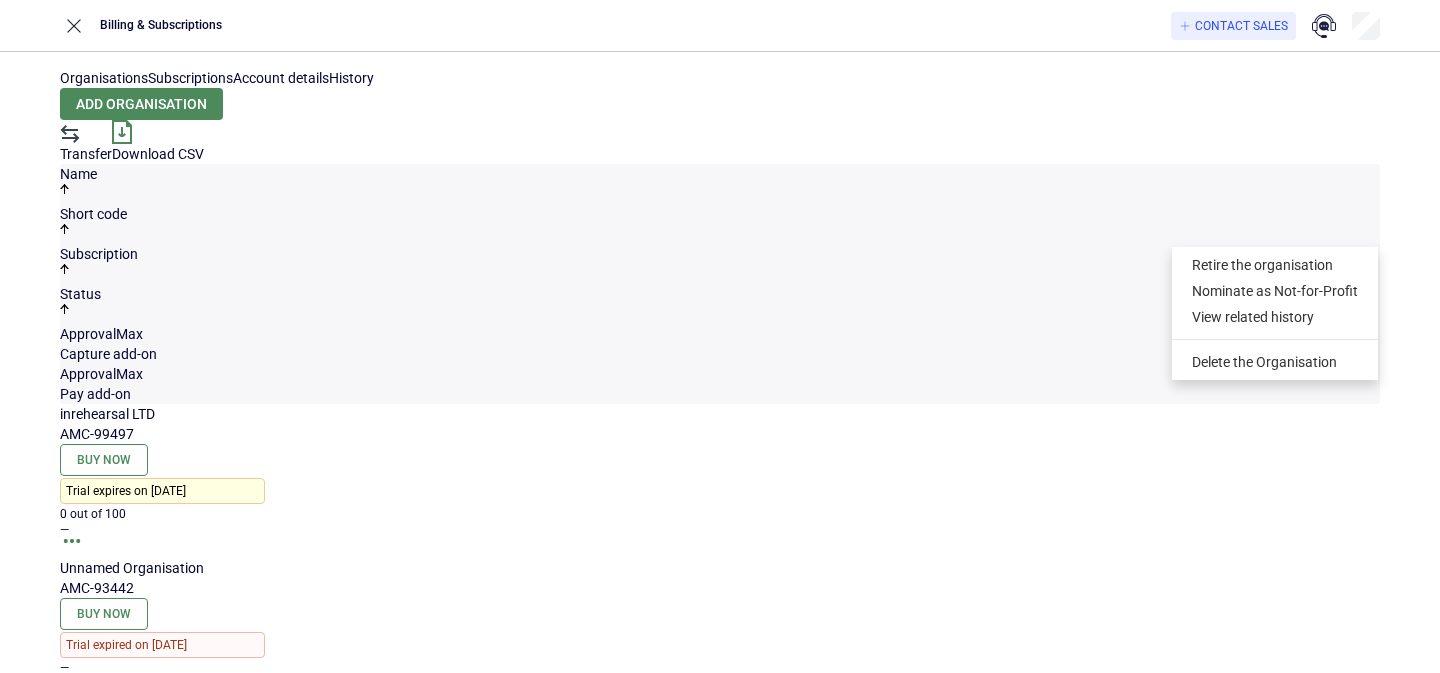 click on "[ORG_NAME] [PRODUCT_CODE] Buy Now Trial expires on [DATE] 0 out of 100 — [ORG_NAME] [PRODUCT_CODE] Buy Now Trial expired on [DATE] — —" at bounding box center [720, 558] 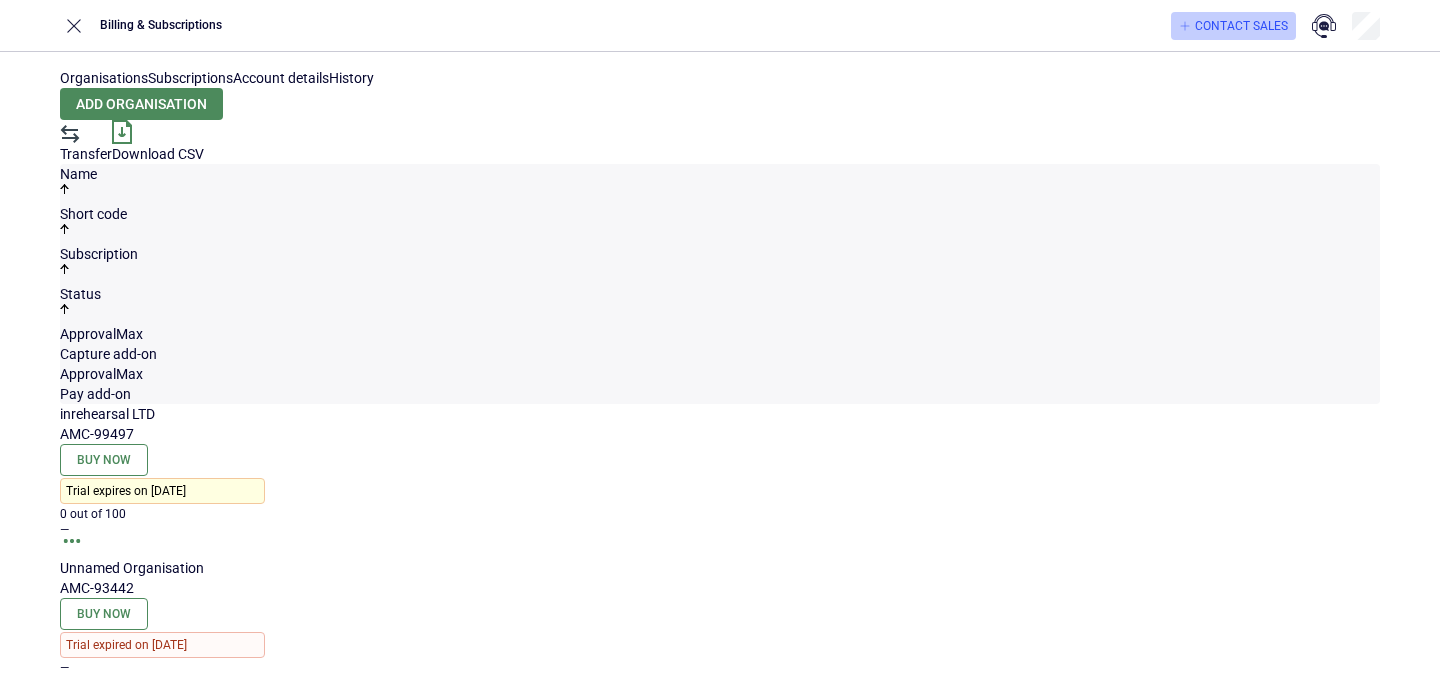 click on "Contact Sales" at bounding box center [1241, 26] 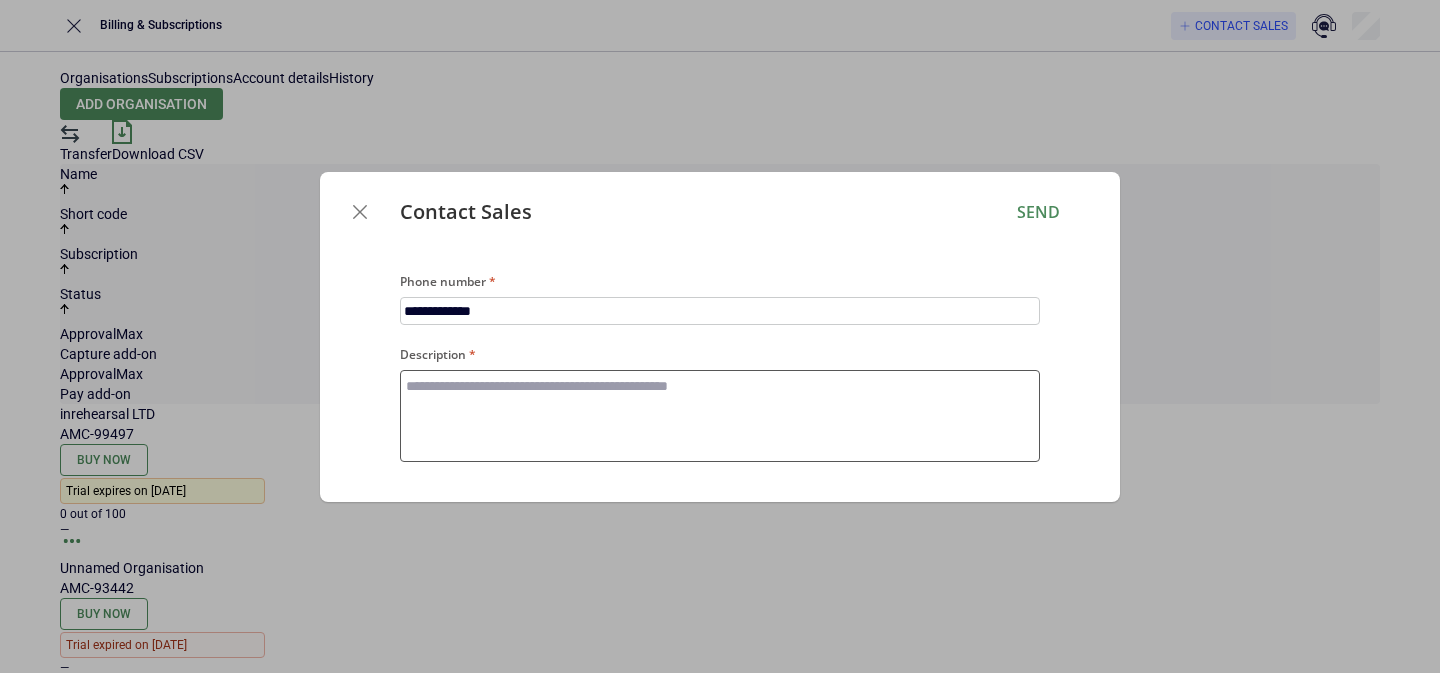 click on "Description" at bounding box center [720, 416] 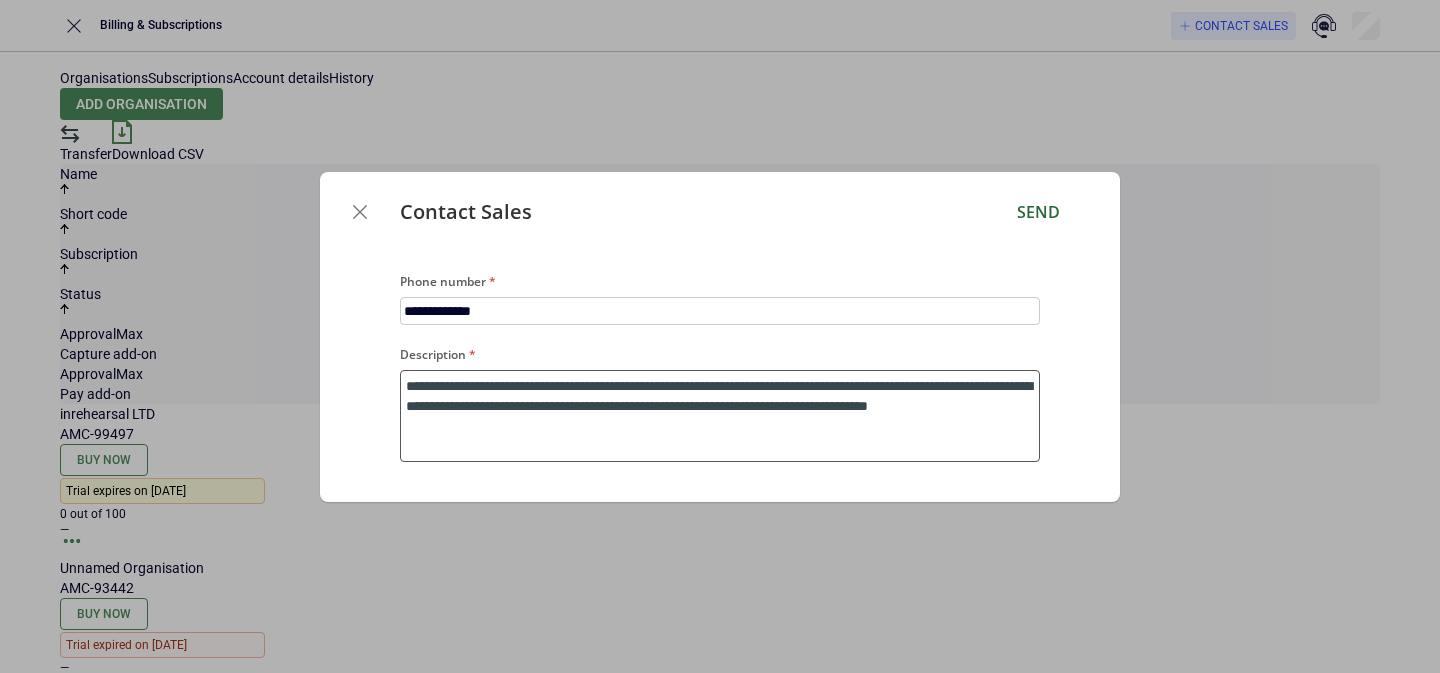 type on "**********" 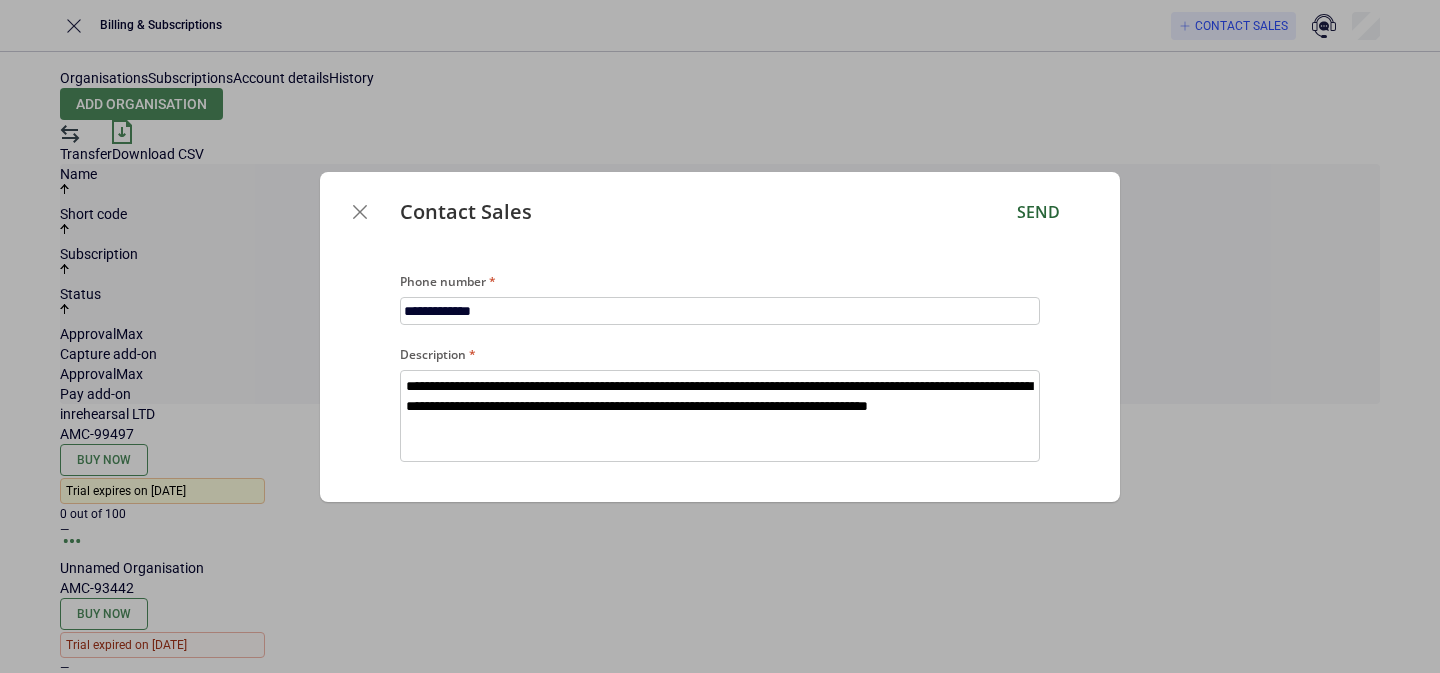 click on "Send" at bounding box center [1038, 212] 